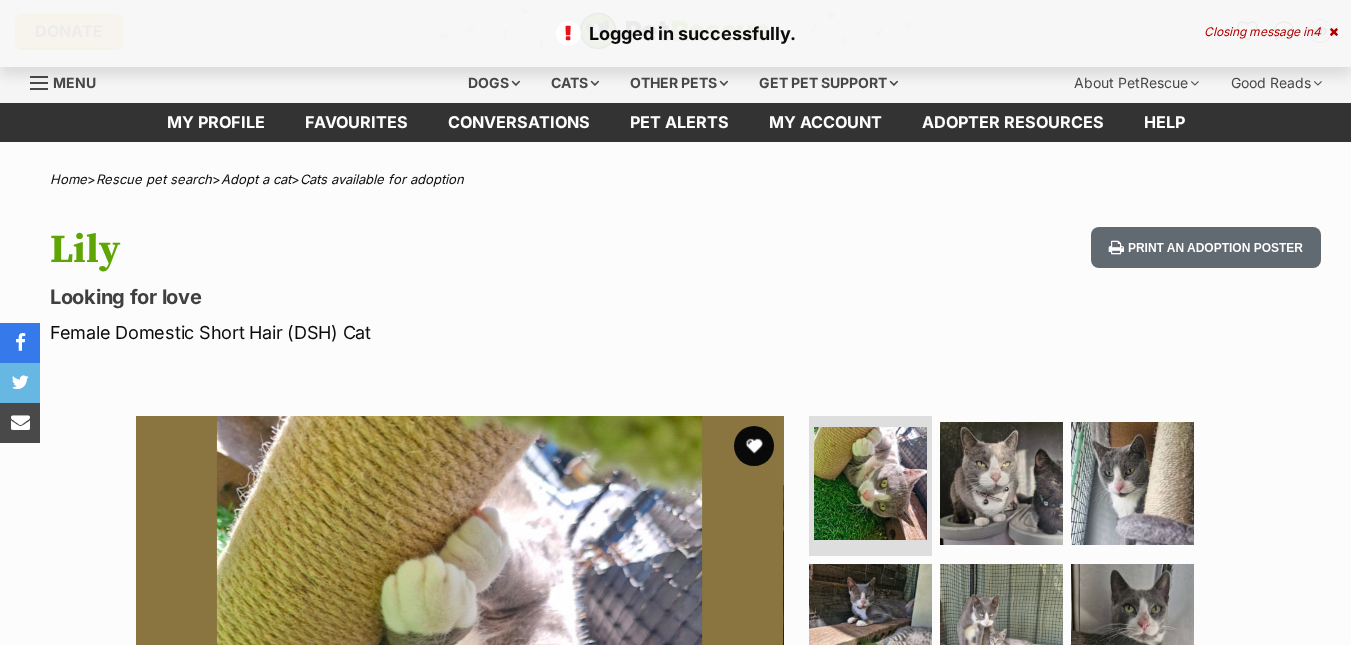 scroll, scrollTop: 0, scrollLeft: 0, axis: both 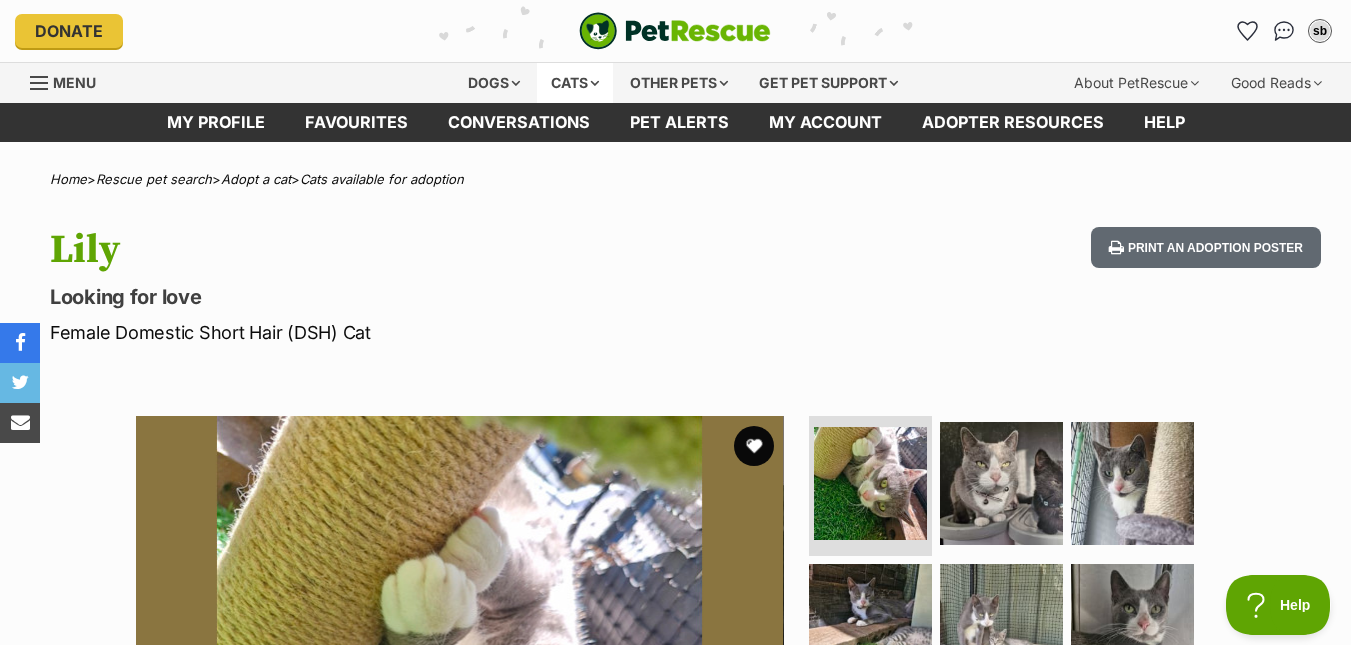 click on "Cats" at bounding box center [575, 83] 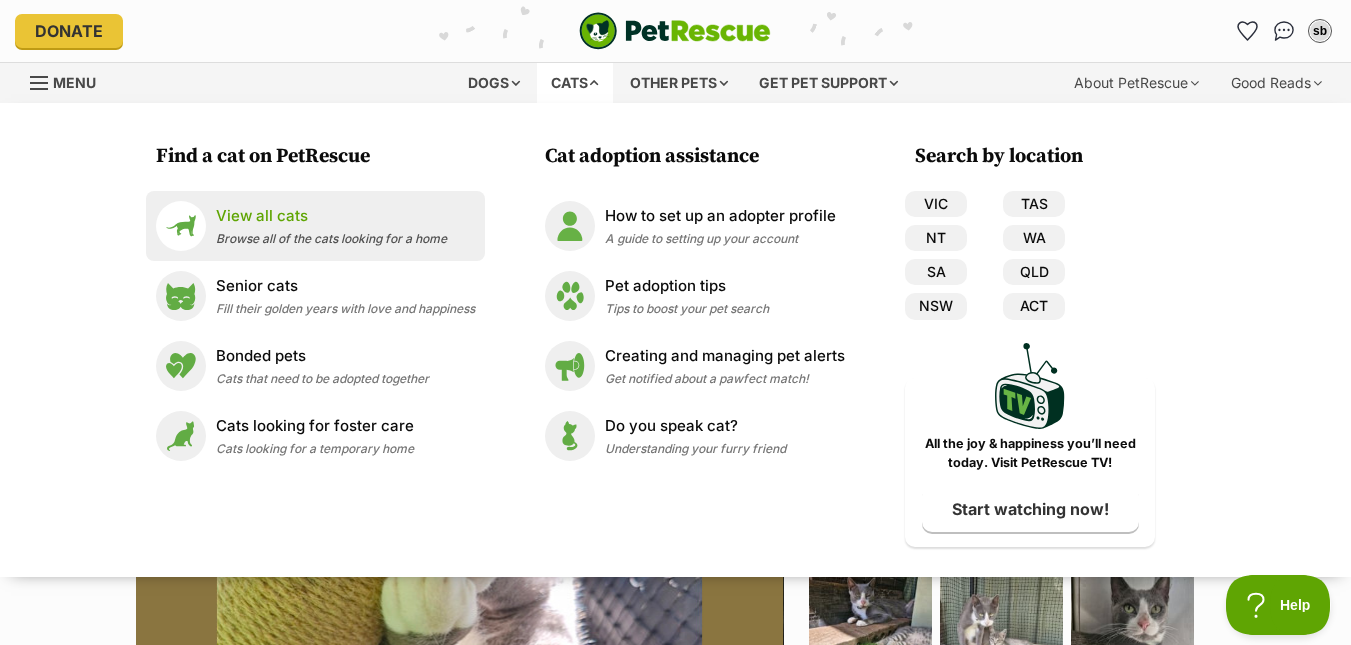 click on "View all cats" at bounding box center [331, 216] 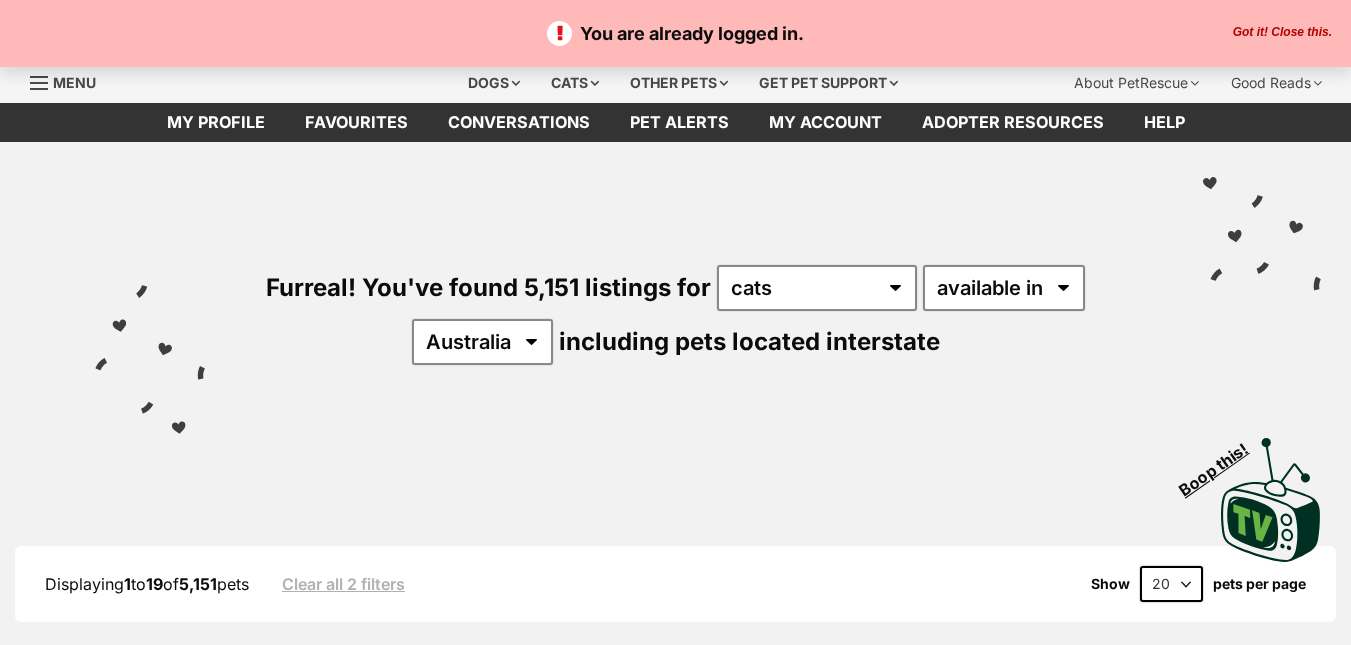 scroll, scrollTop: 0, scrollLeft: 0, axis: both 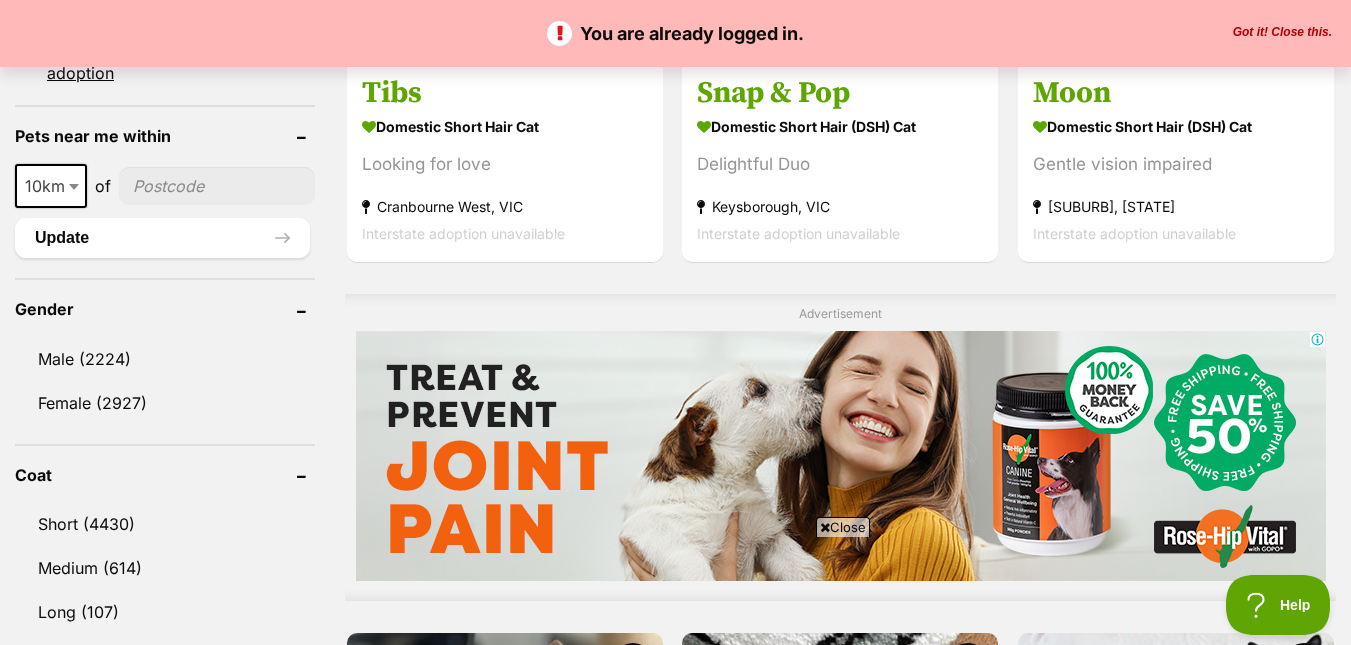 click at bounding box center [217, 186] 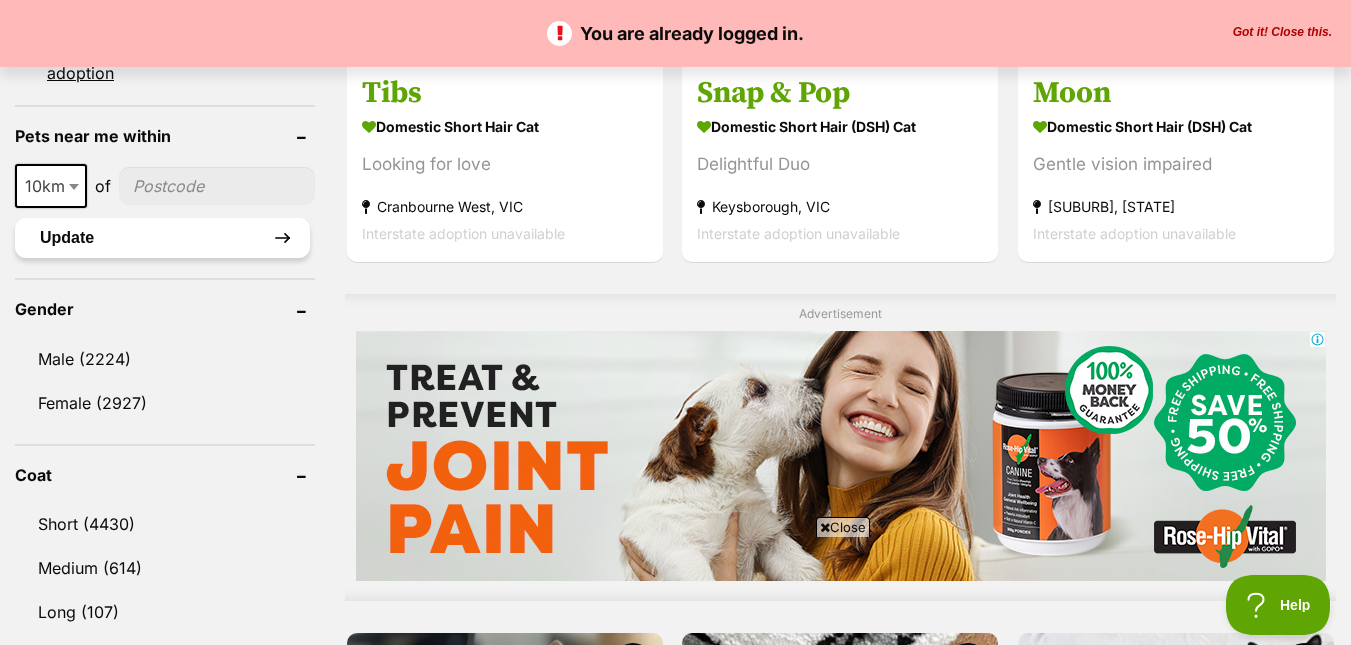 type on "2428" 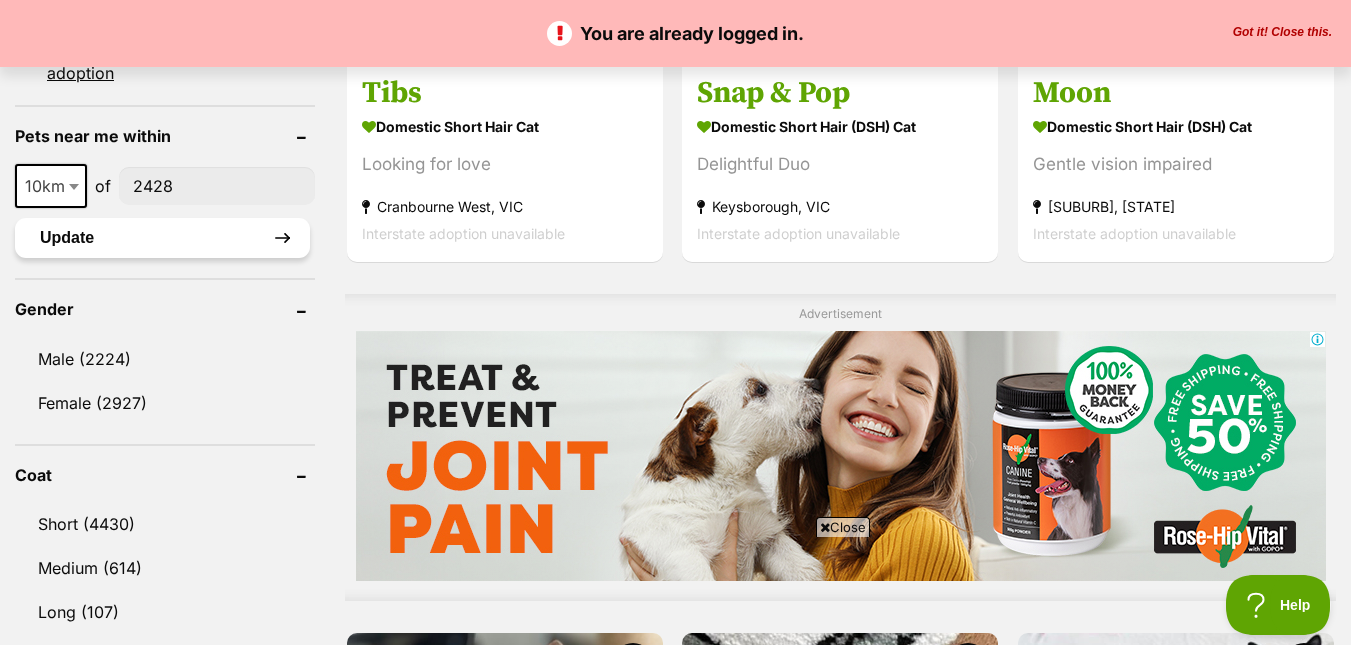 click on "Update" at bounding box center [162, 238] 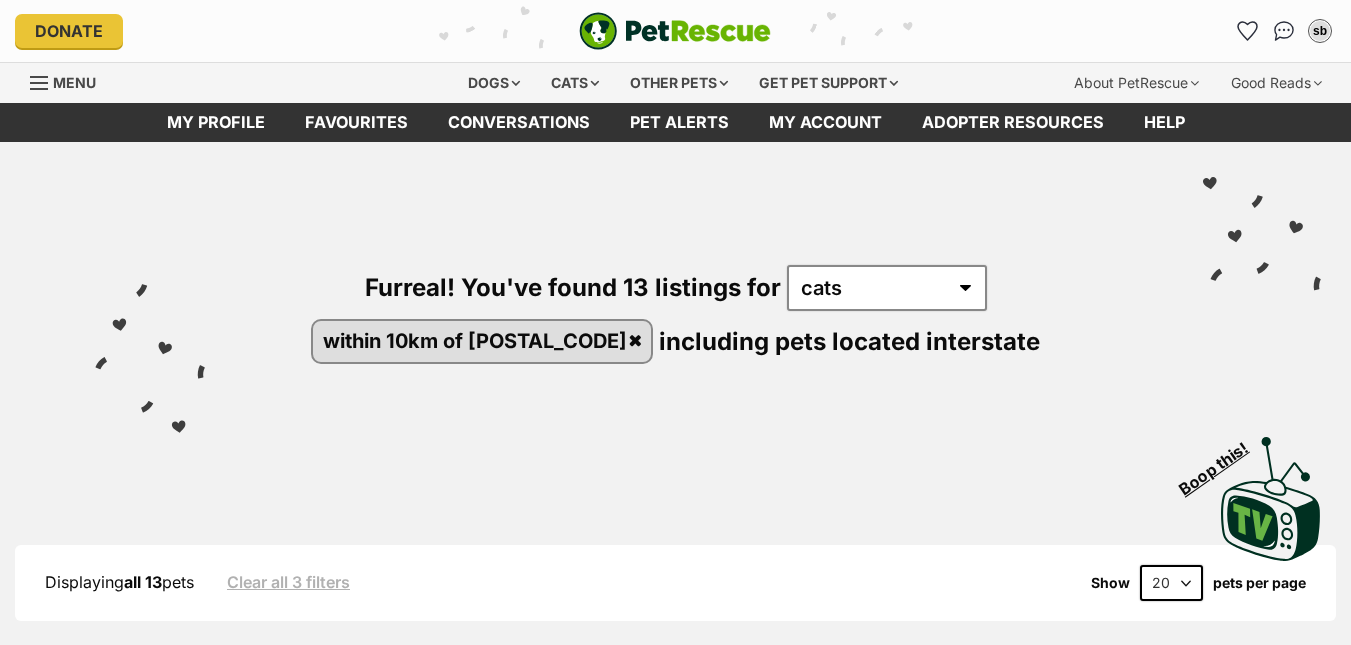 scroll, scrollTop: 0, scrollLeft: 0, axis: both 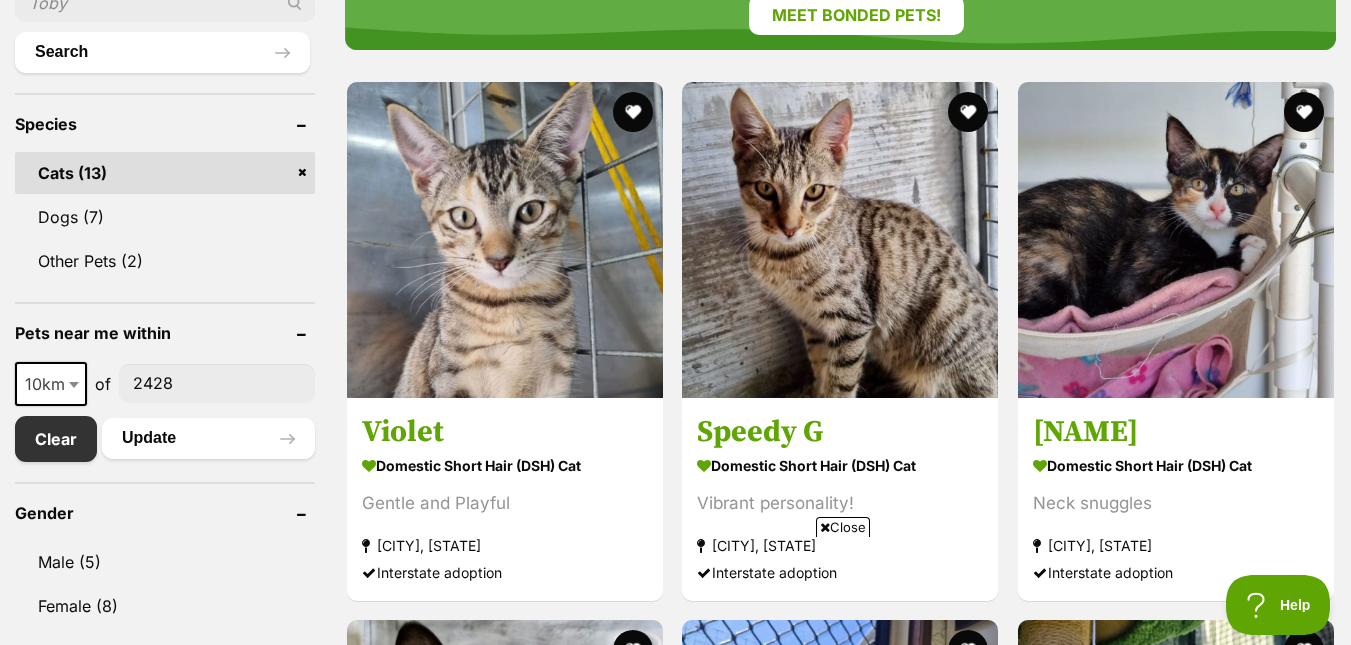 click at bounding box center (74, 385) 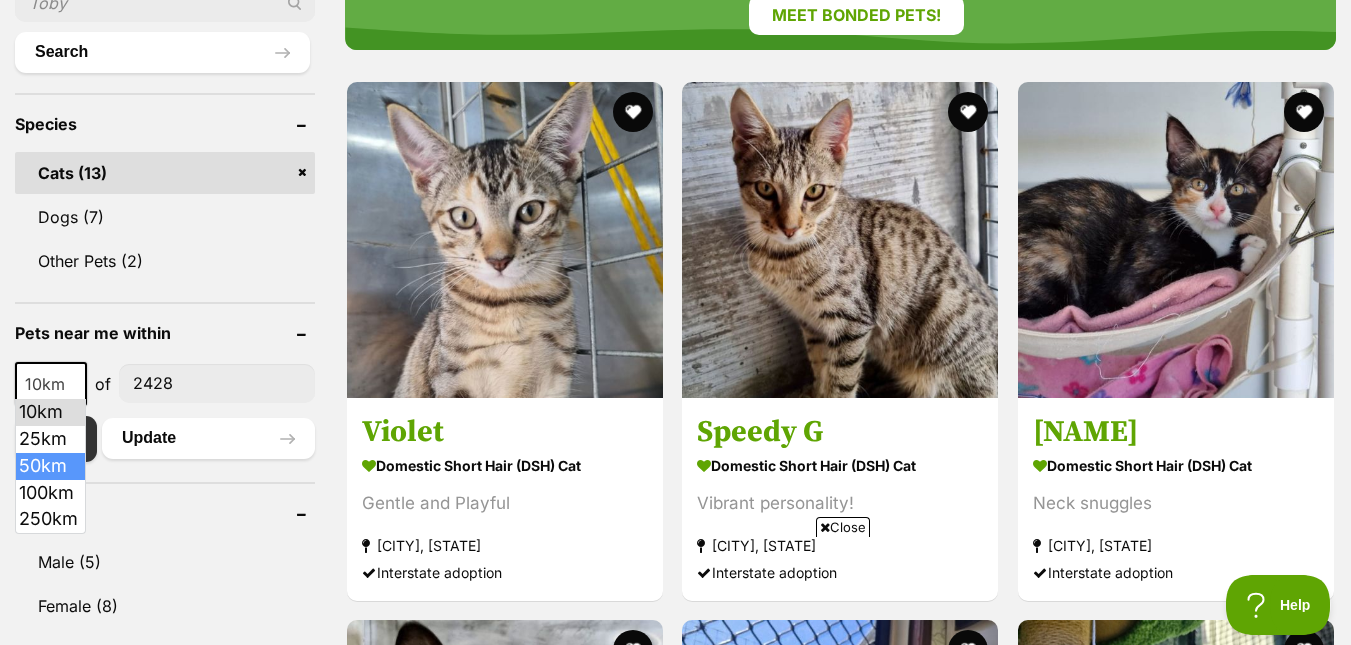 select on "50" 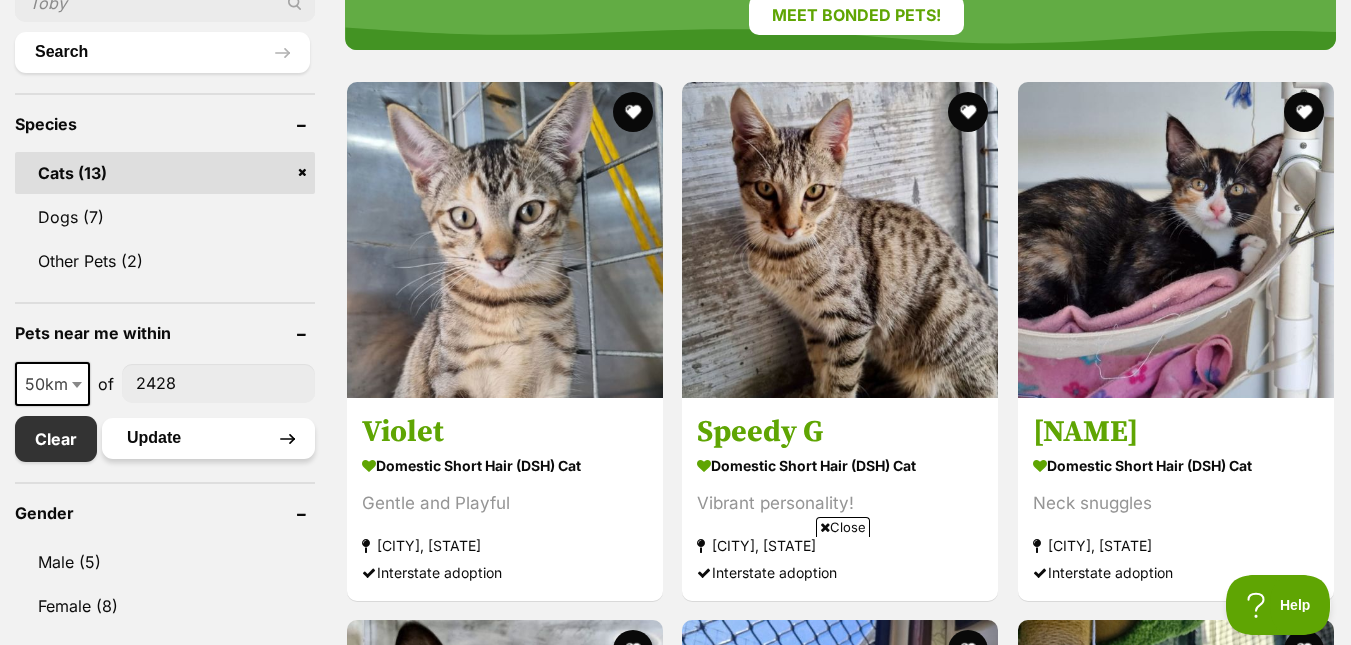 click on "Update" at bounding box center [208, 438] 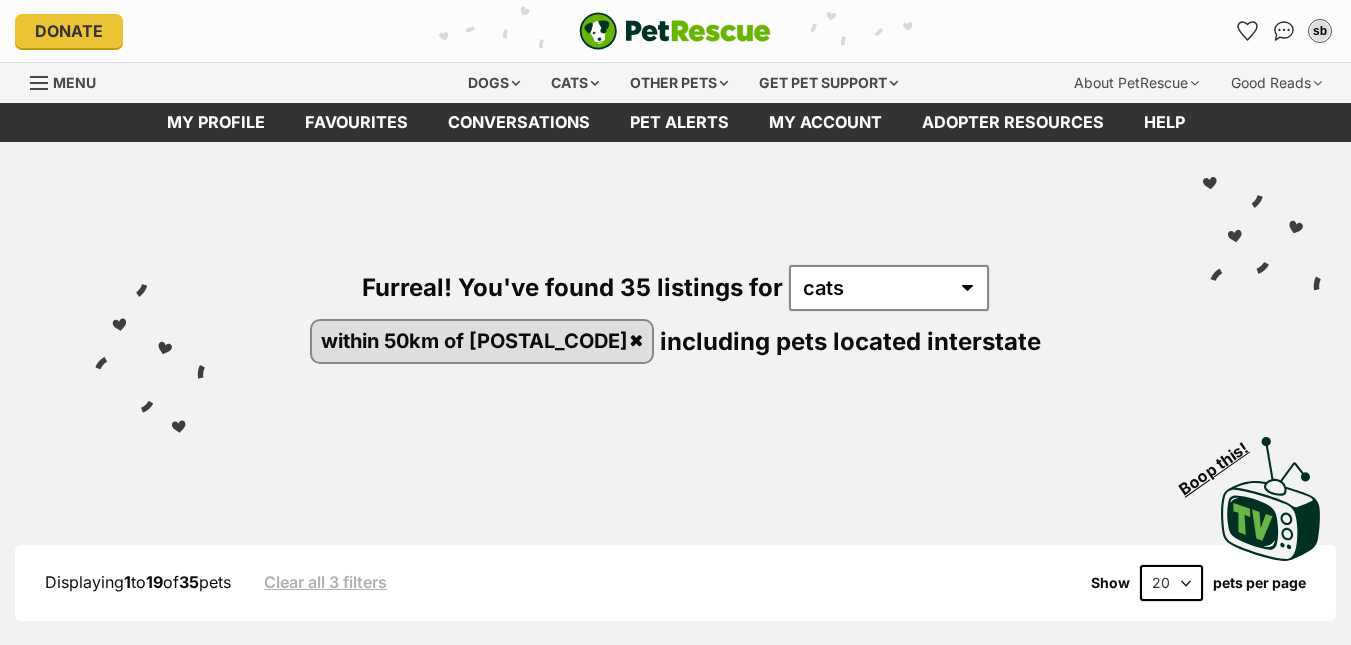 scroll, scrollTop: 0, scrollLeft: 0, axis: both 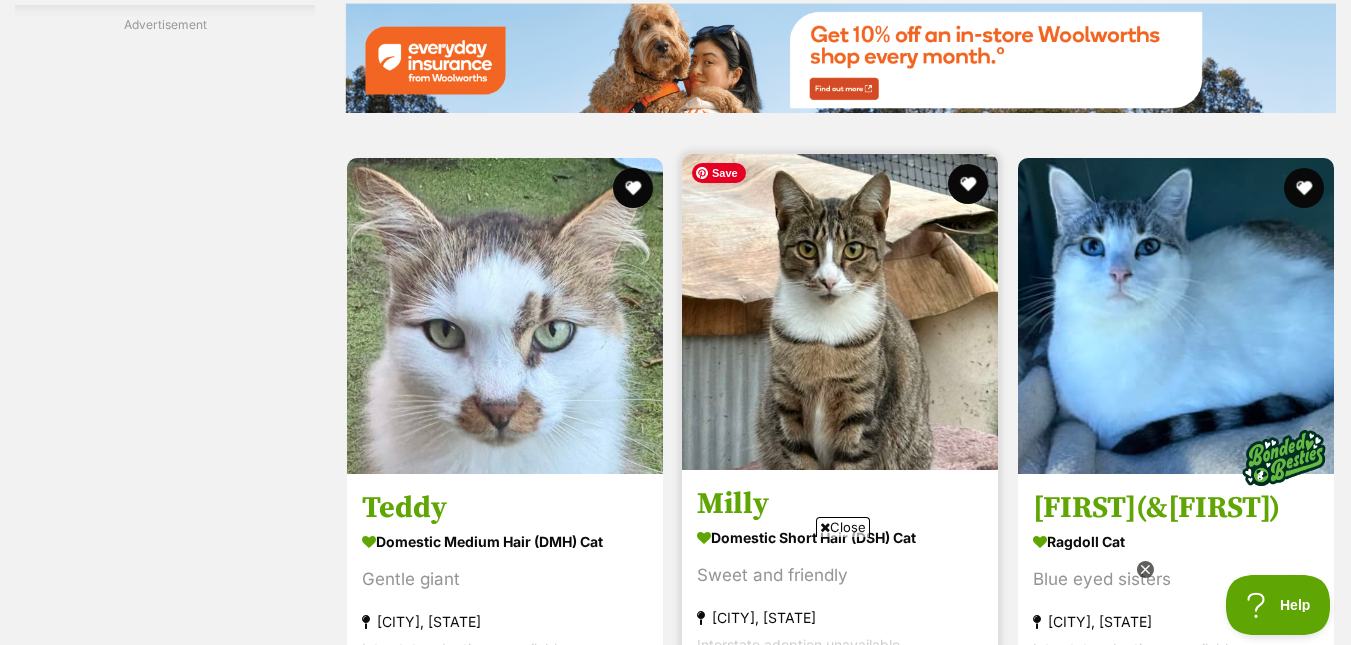 click at bounding box center (840, 312) 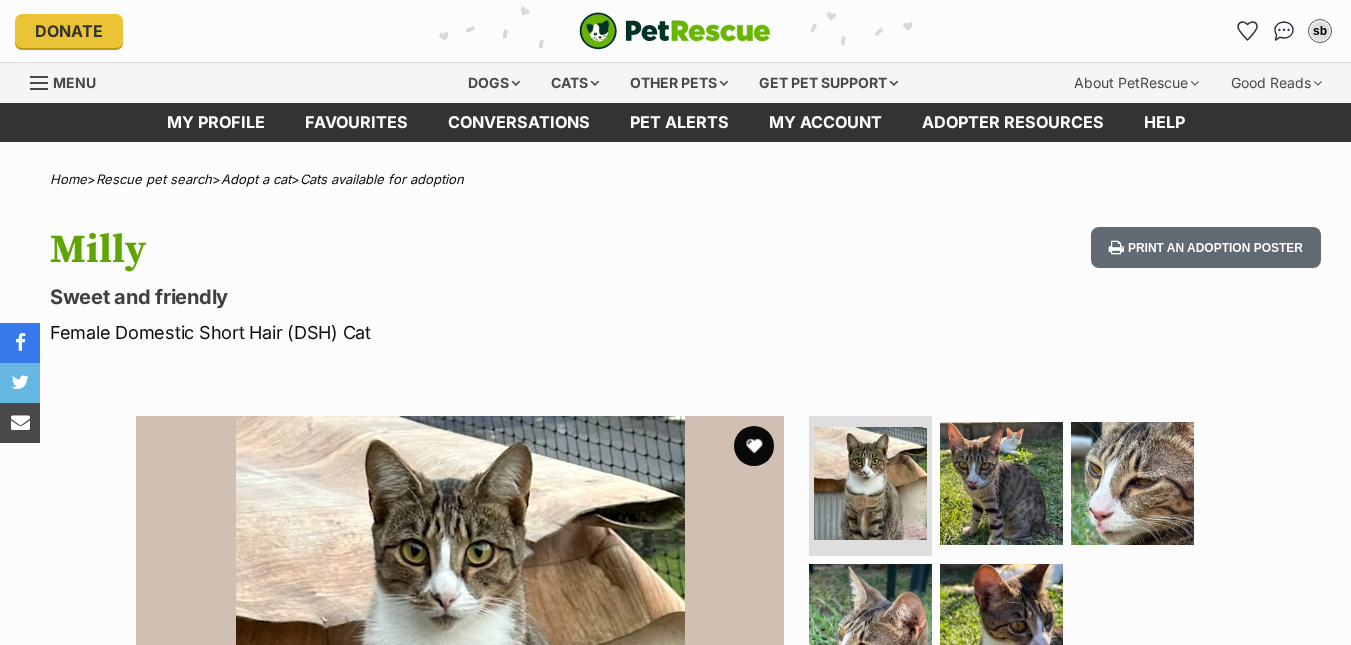 scroll, scrollTop: 0, scrollLeft: 0, axis: both 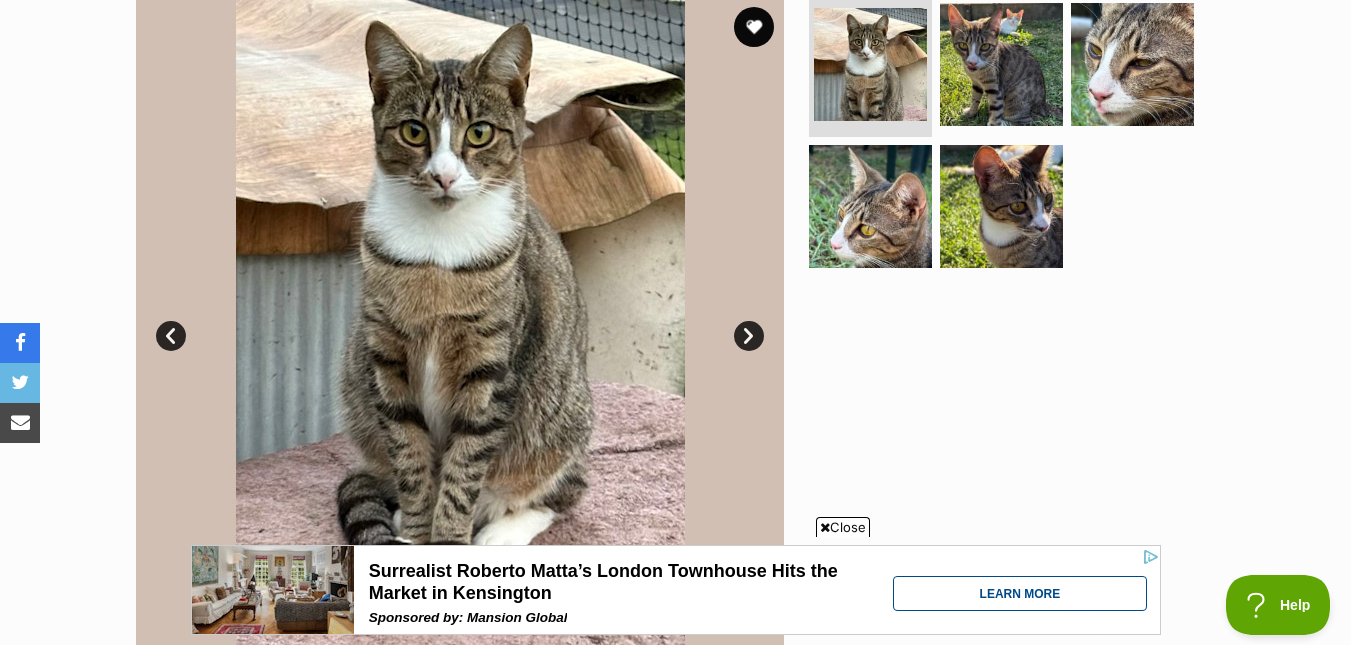 click on "Next" at bounding box center (749, 336) 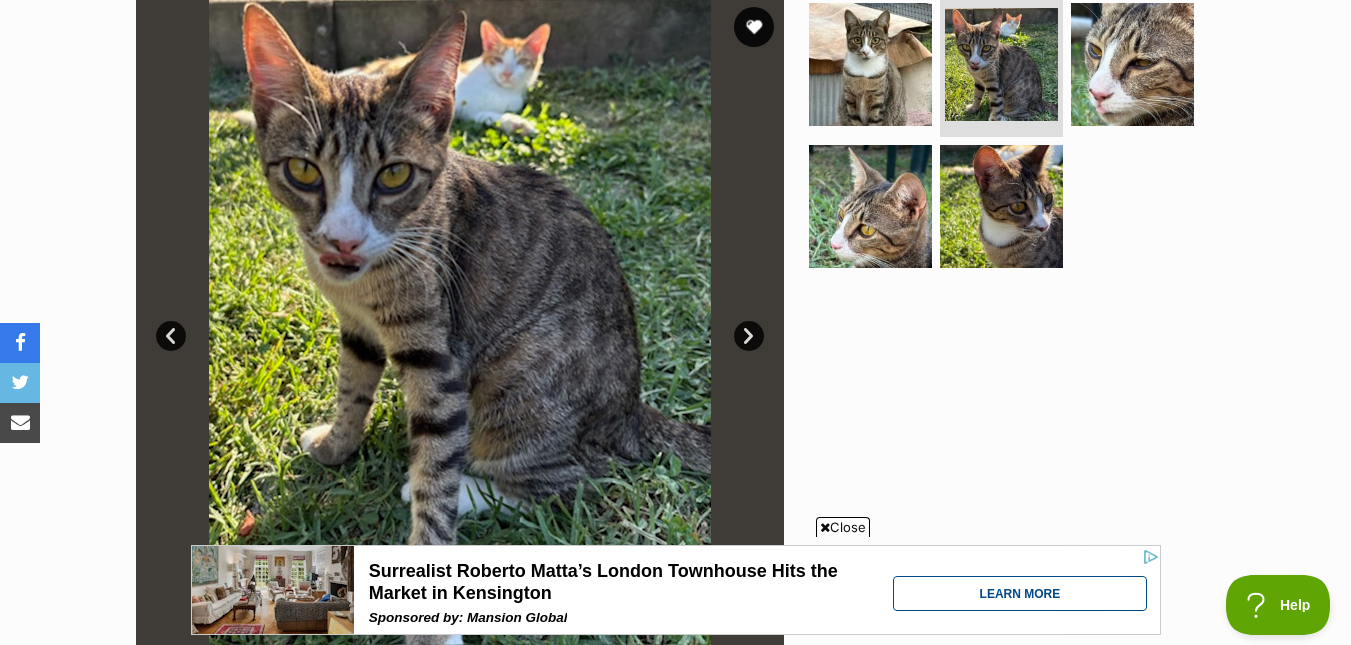 click on "Next" at bounding box center (749, 336) 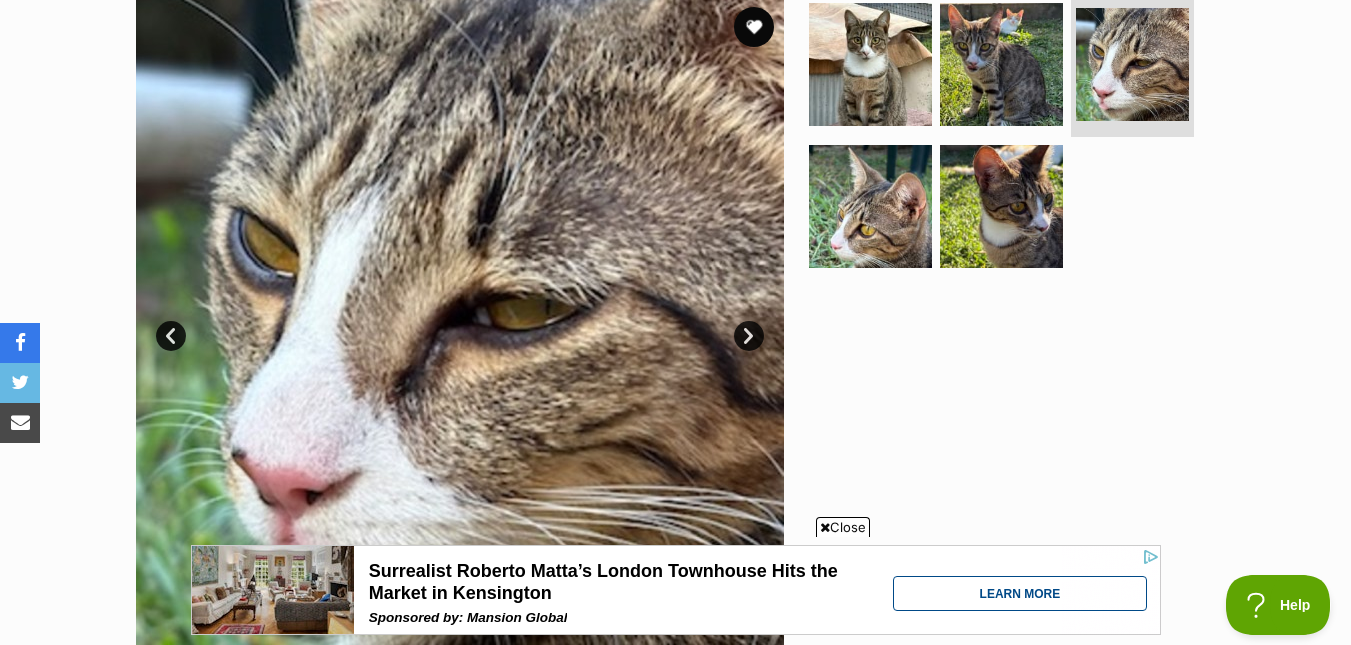click on "Next" at bounding box center [749, 336] 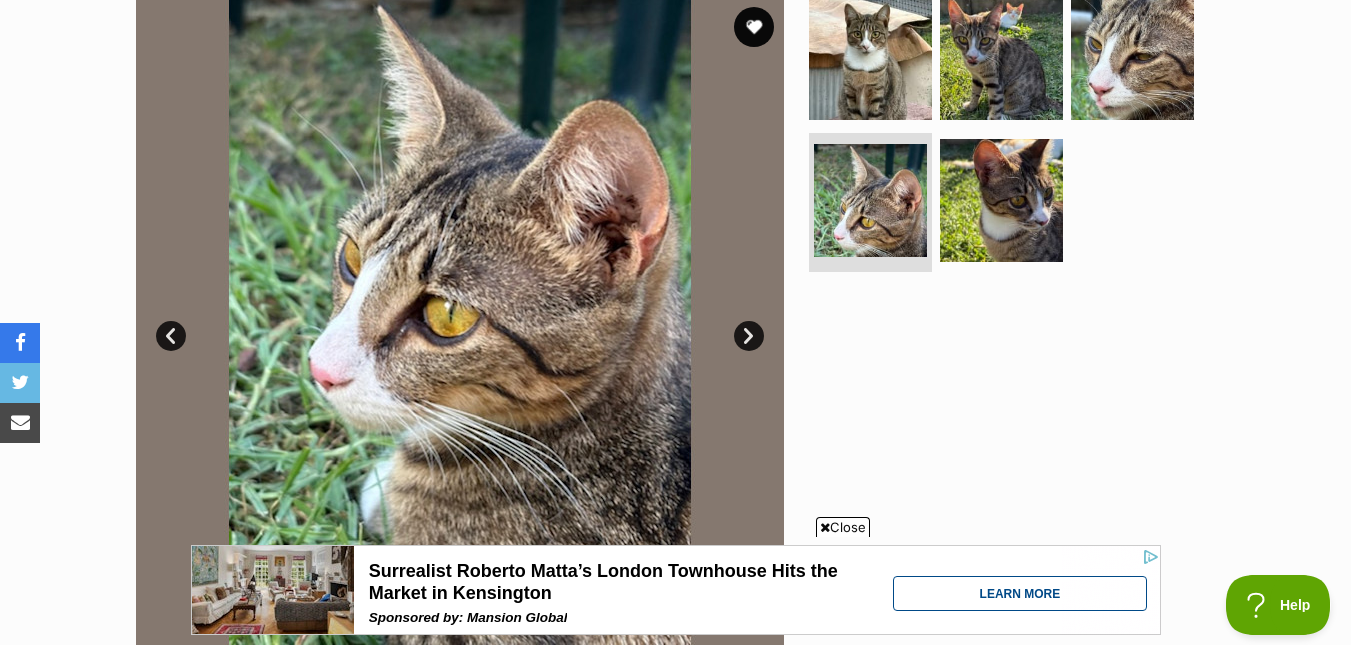 click on "Next" at bounding box center [749, 336] 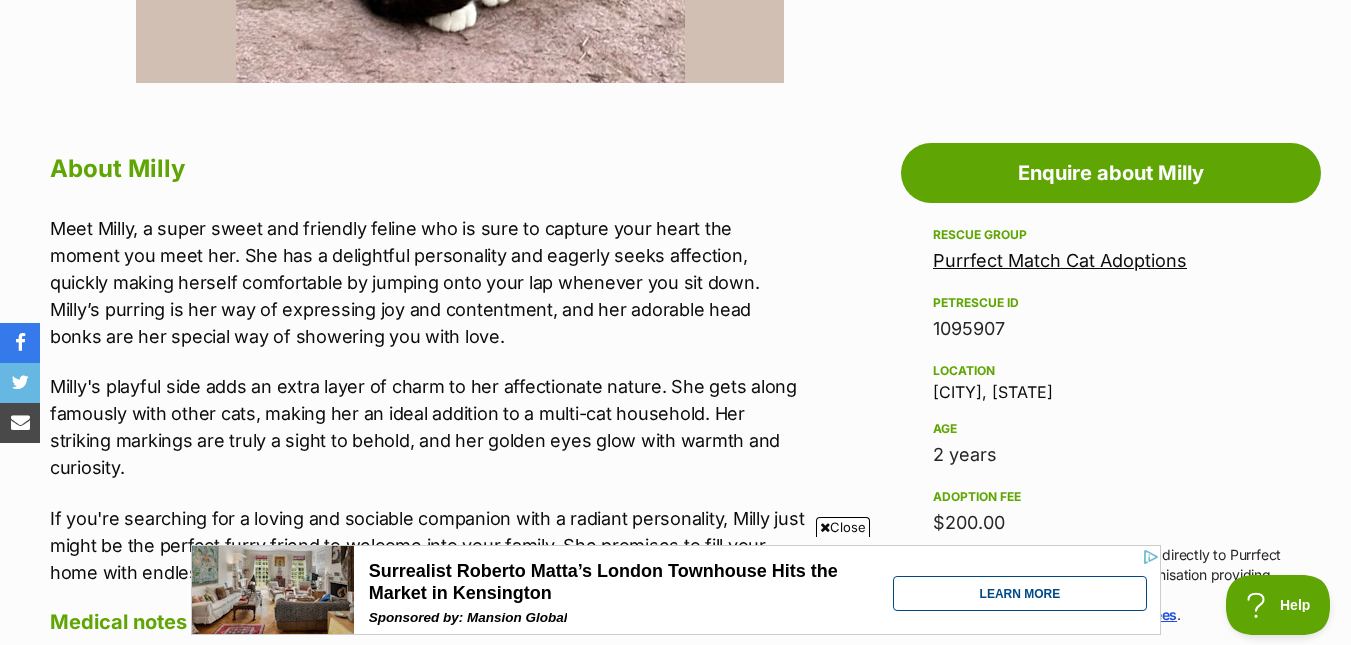 scroll, scrollTop: 988, scrollLeft: 0, axis: vertical 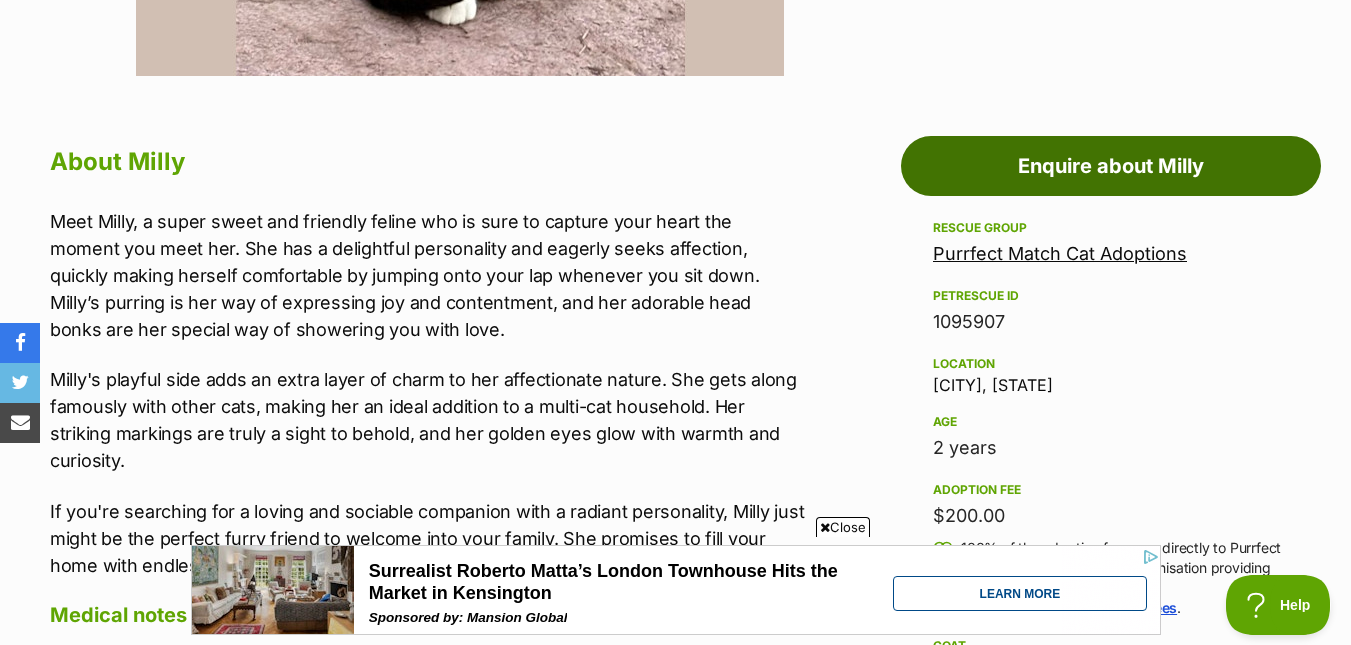 click on "Enquire about Milly" at bounding box center [1111, 166] 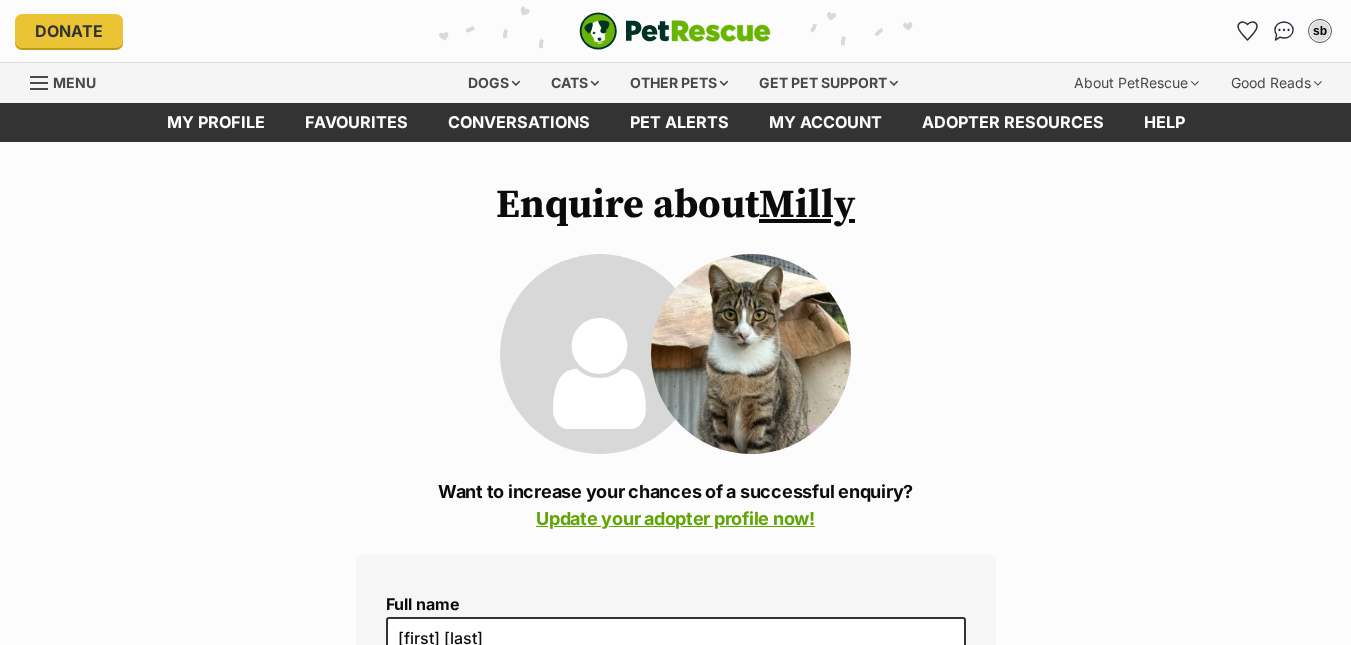 scroll, scrollTop: 0, scrollLeft: 0, axis: both 